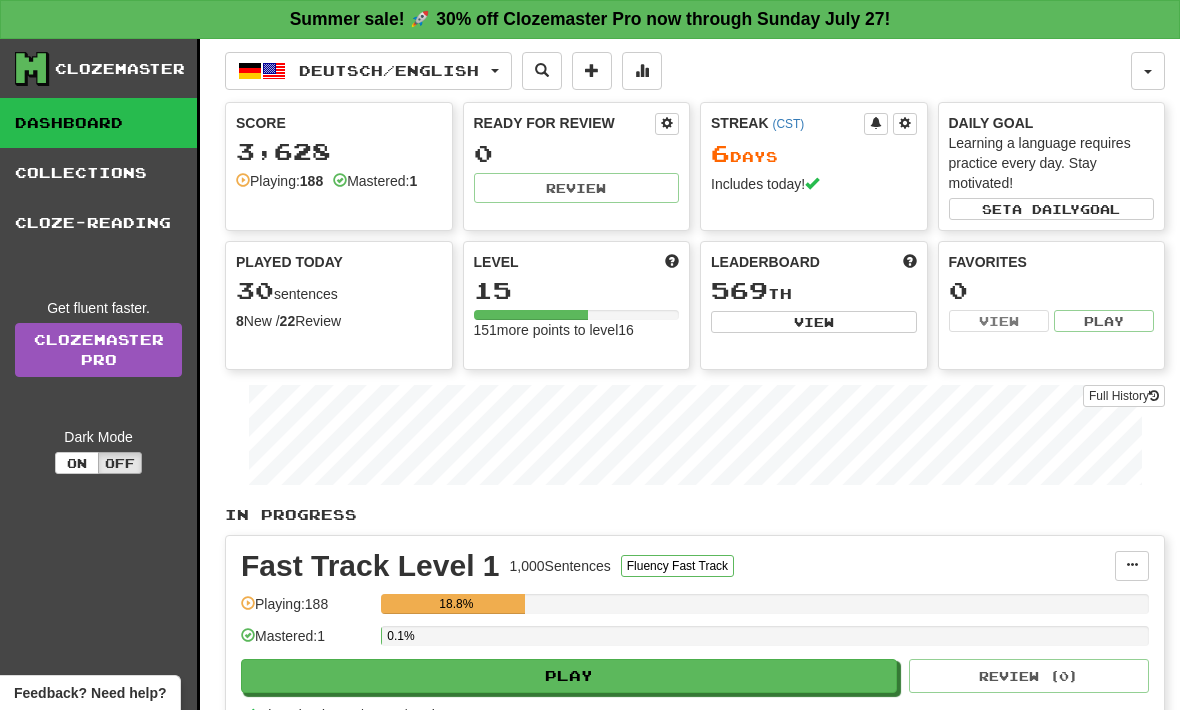 scroll, scrollTop: 0, scrollLeft: 0, axis: both 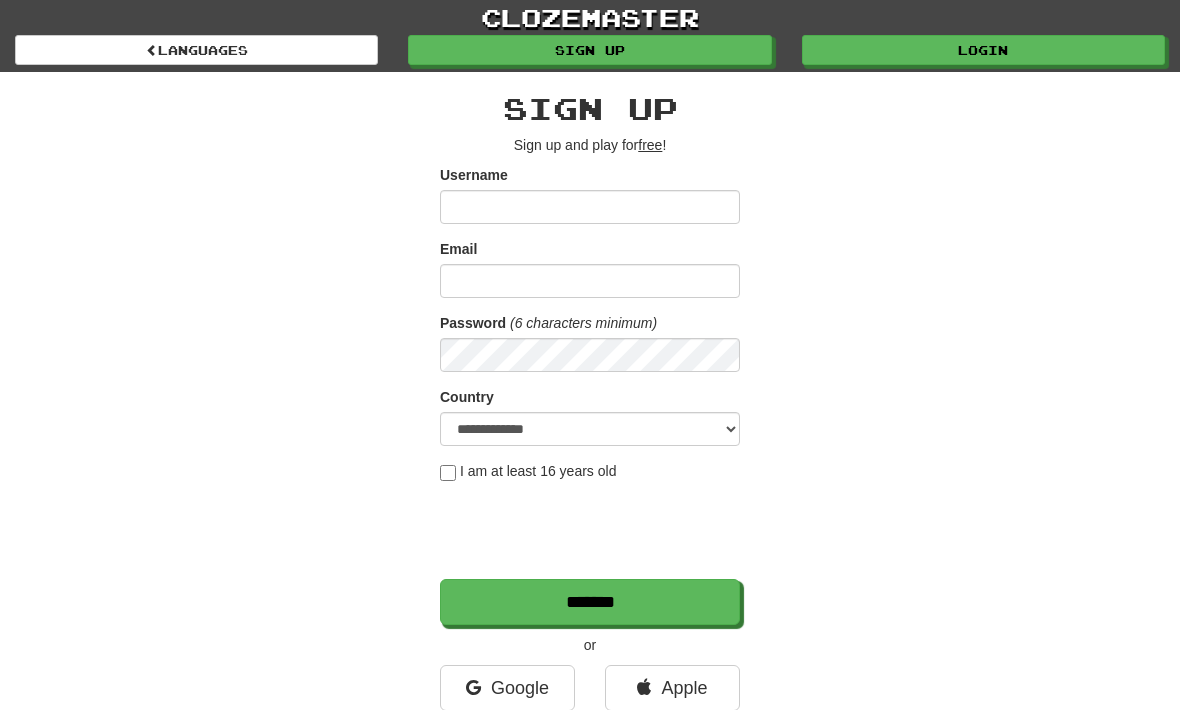click on "Login" at bounding box center [983, 50] 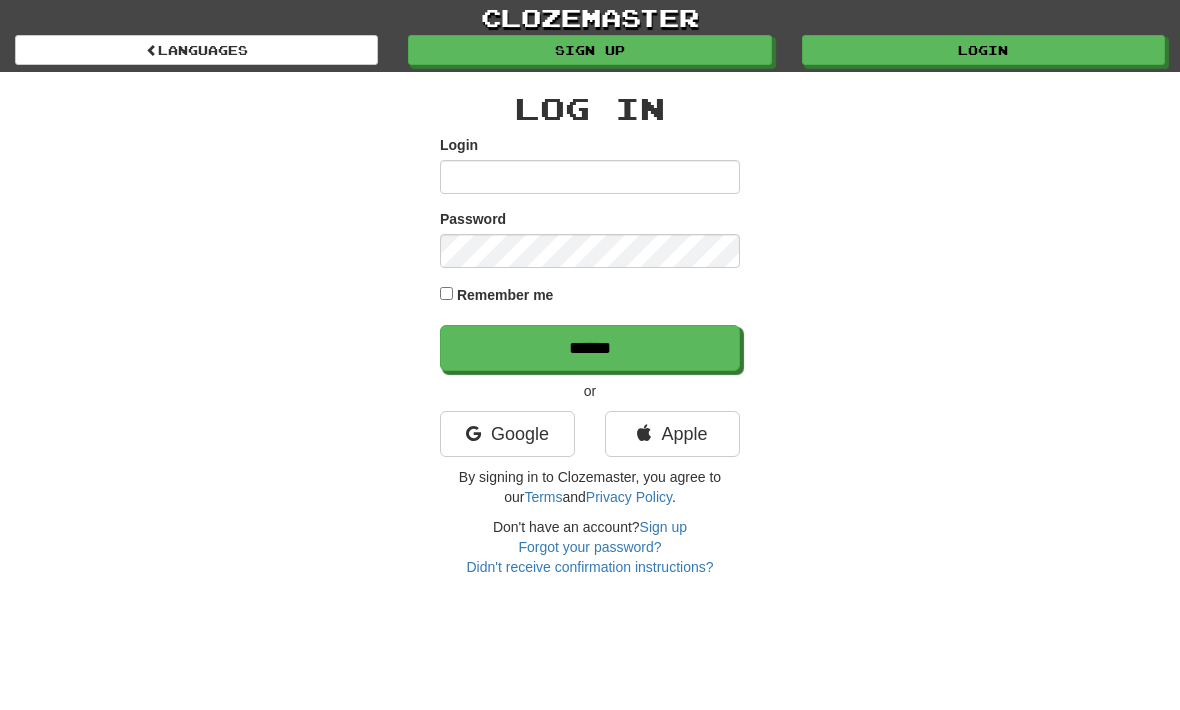 scroll, scrollTop: 0, scrollLeft: 0, axis: both 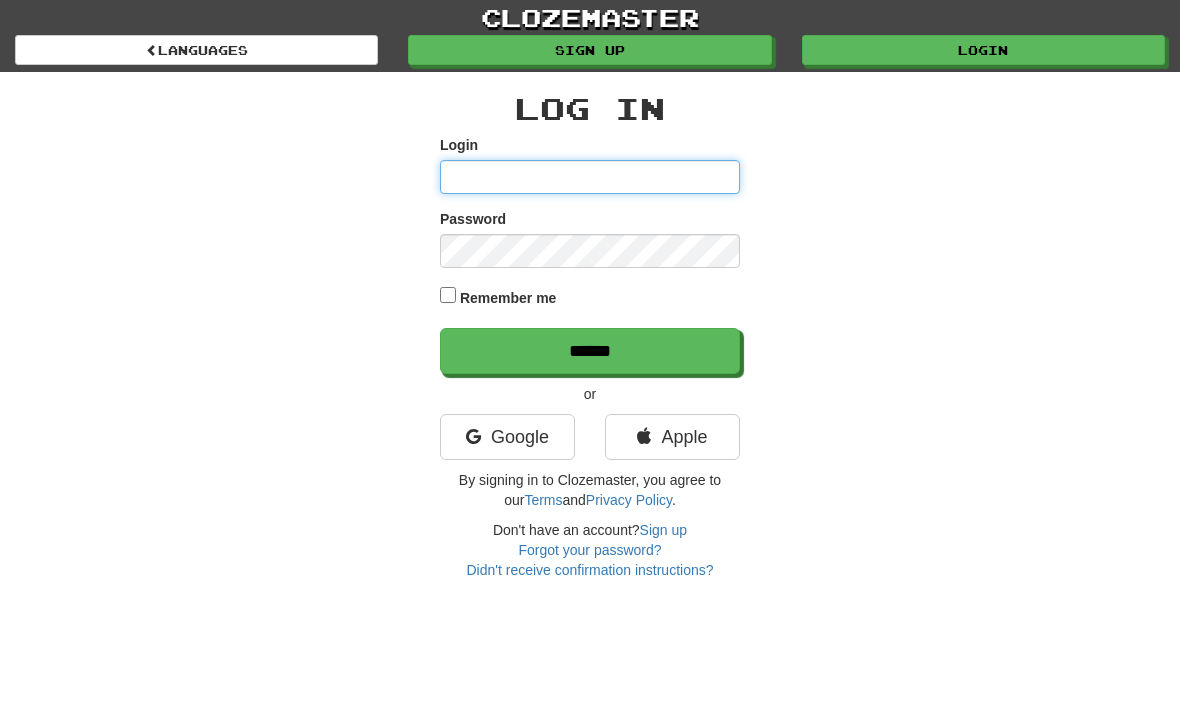 type on "**********" 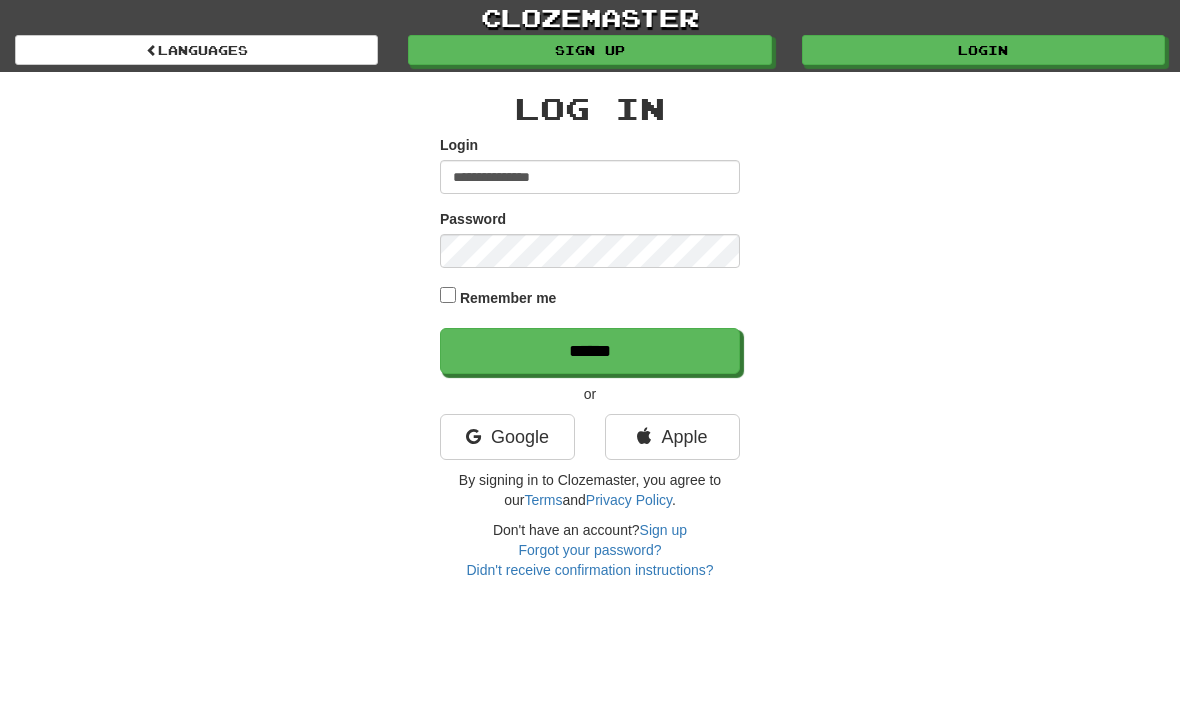 click on "******" at bounding box center [590, 351] 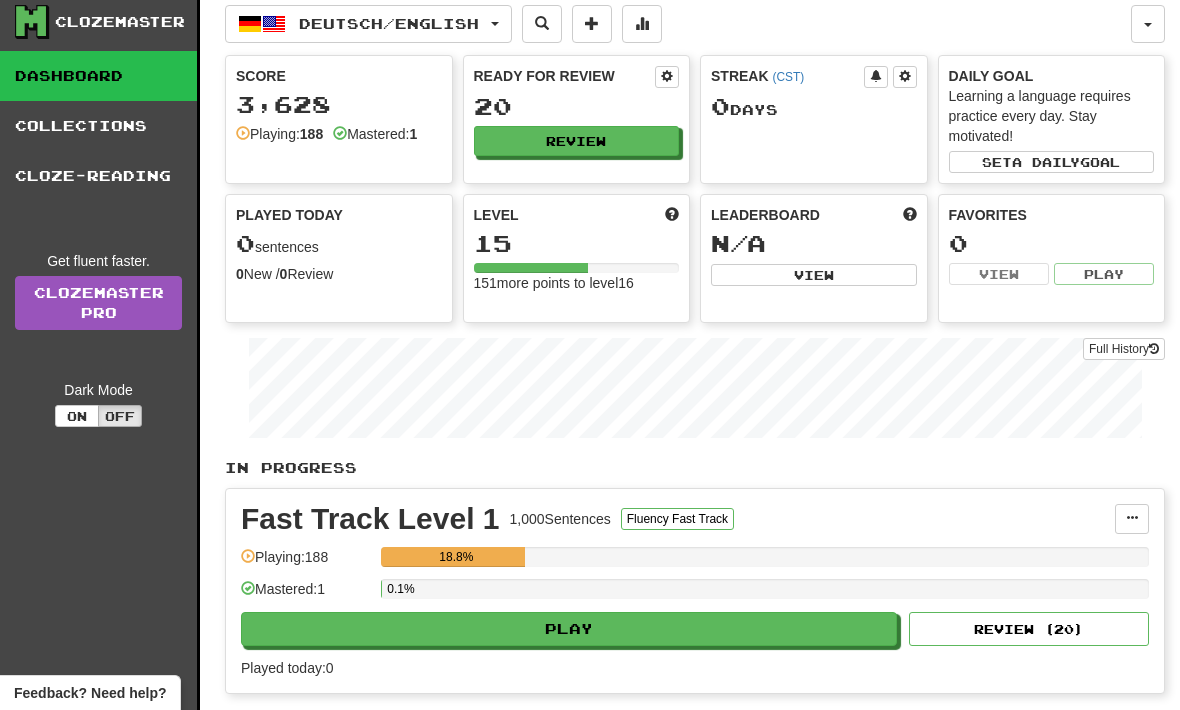 scroll, scrollTop: 1, scrollLeft: 0, axis: vertical 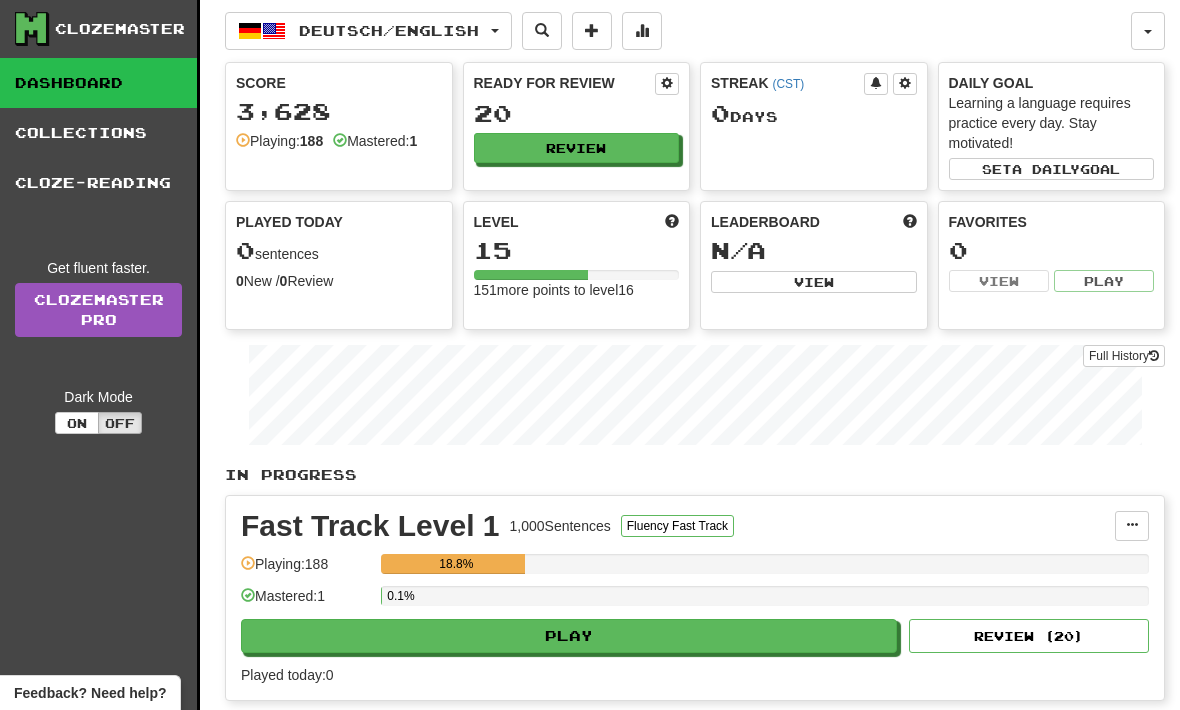 click on "Review" at bounding box center [577, 148] 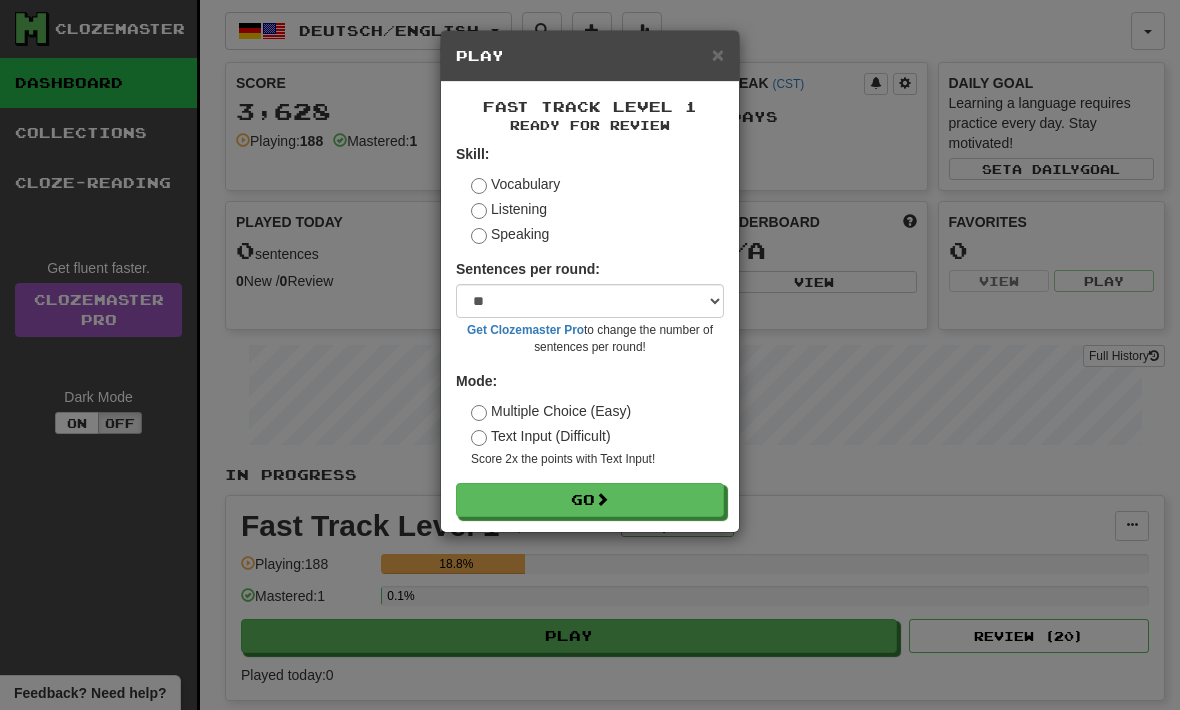 click on "Go" at bounding box center [590, 500] 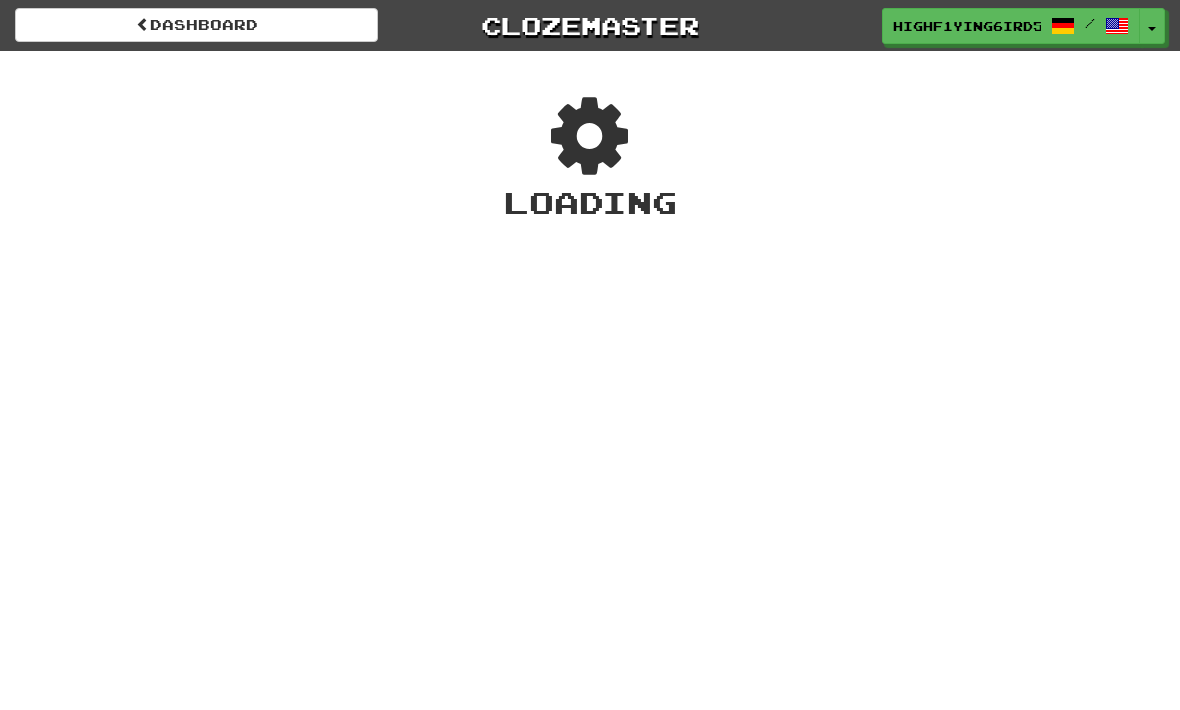 scroll, scrollTop: 0, scrollLeft: 0, axis: both 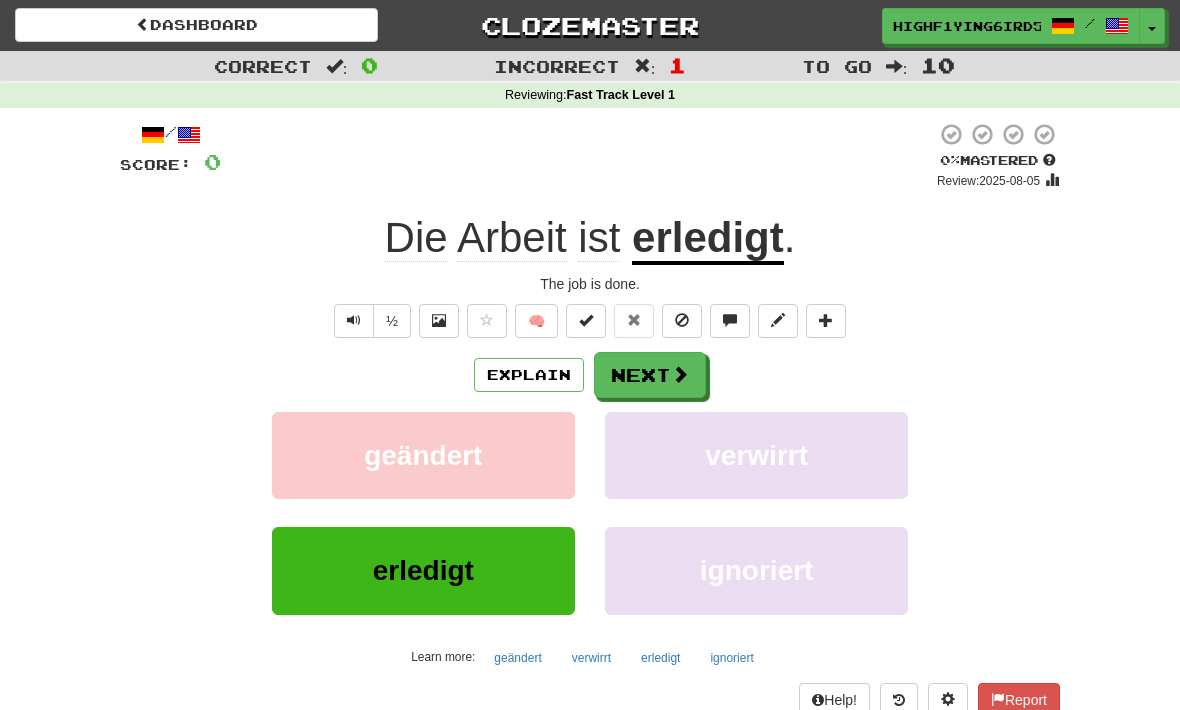 click at bounding box center (680, 374) 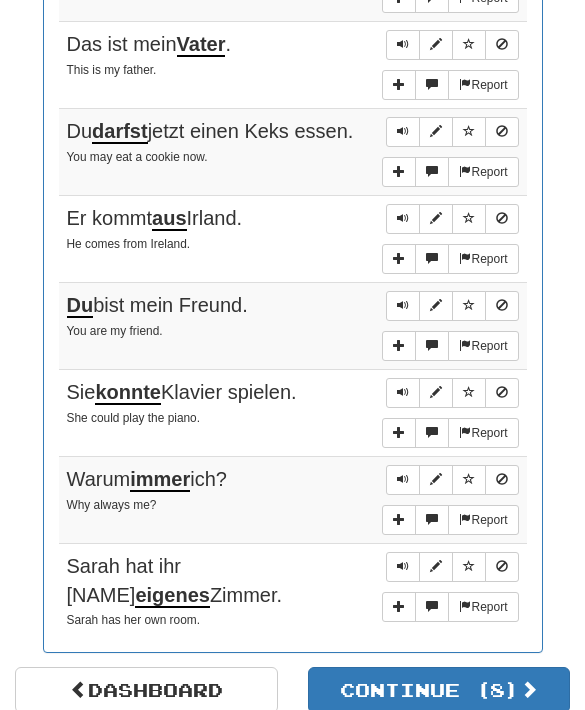 scroll, scrollTop: 1368, scrollLeft: 0, axis: vertical 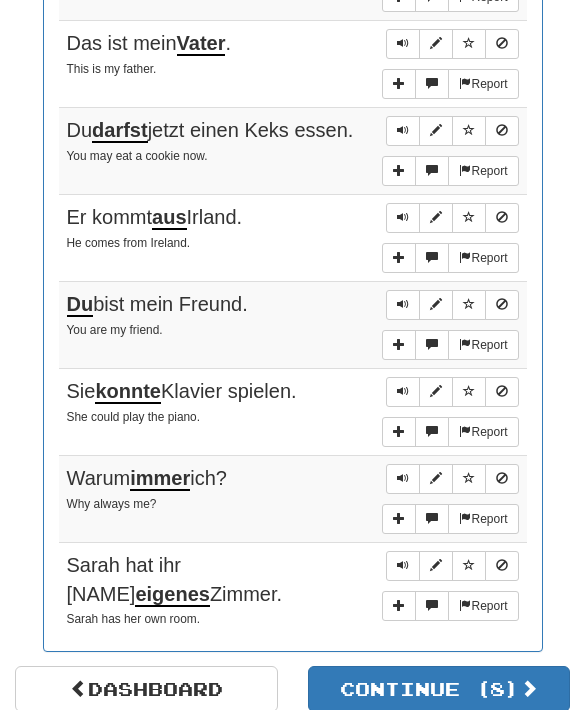 click on "Continue ( 8 )" at bounding box center [439, 689] 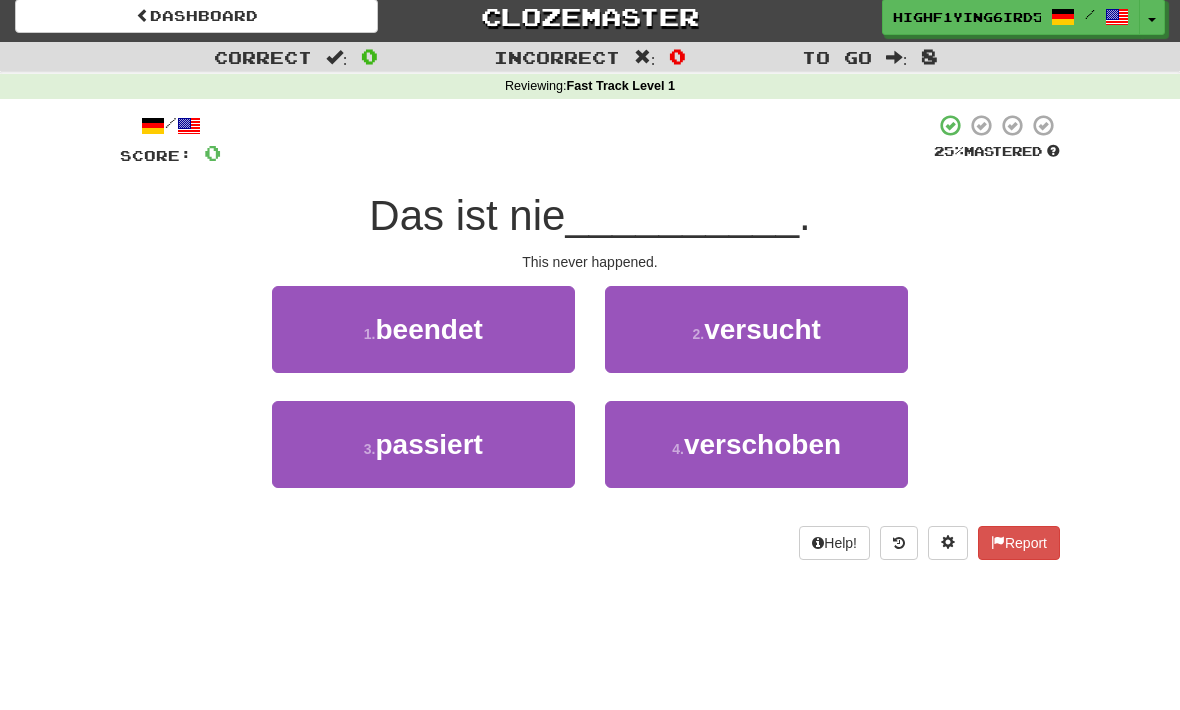 scroll, scrollTop: 0, scrollLeft: 0, axis: both 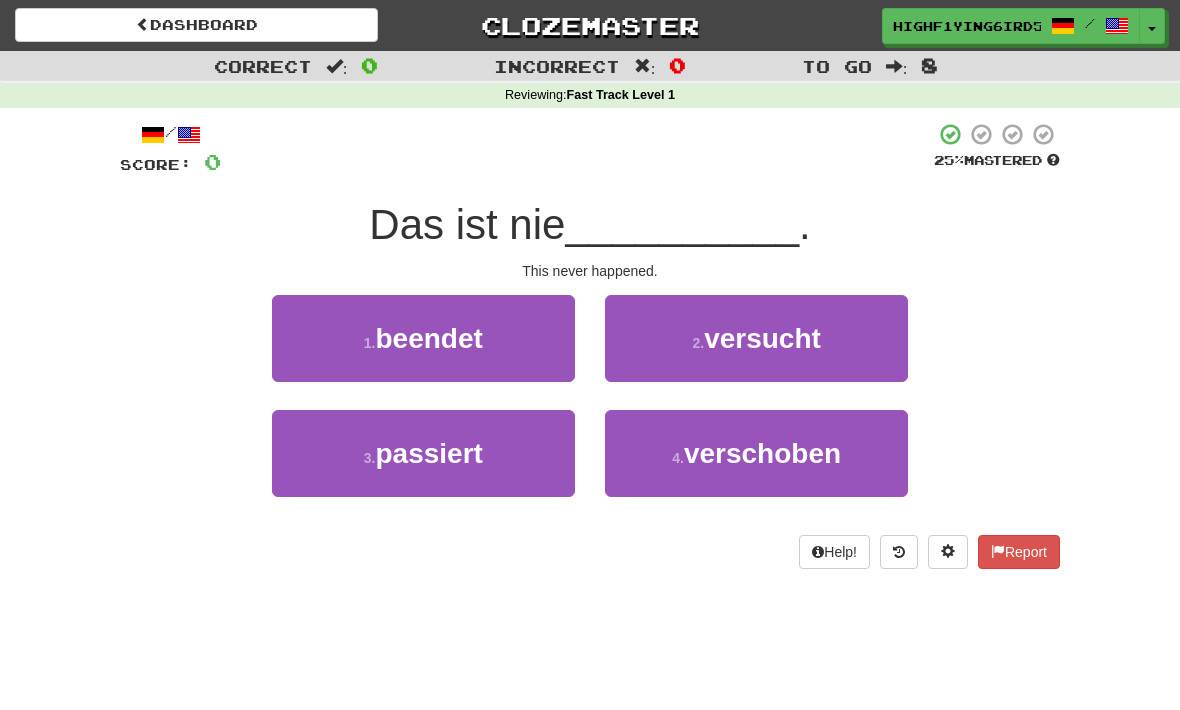 click on "versucht" at bounding box center (762, 338) 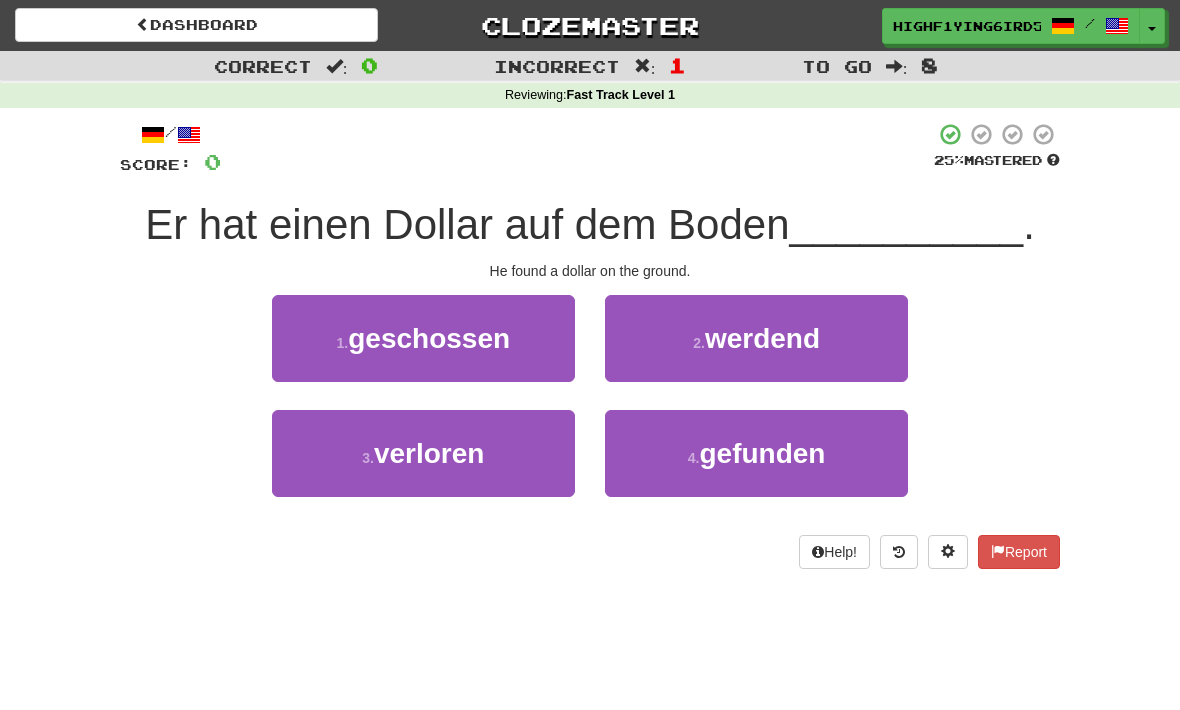 click on "4 .  gefunden" at bounding box center (756, 453) 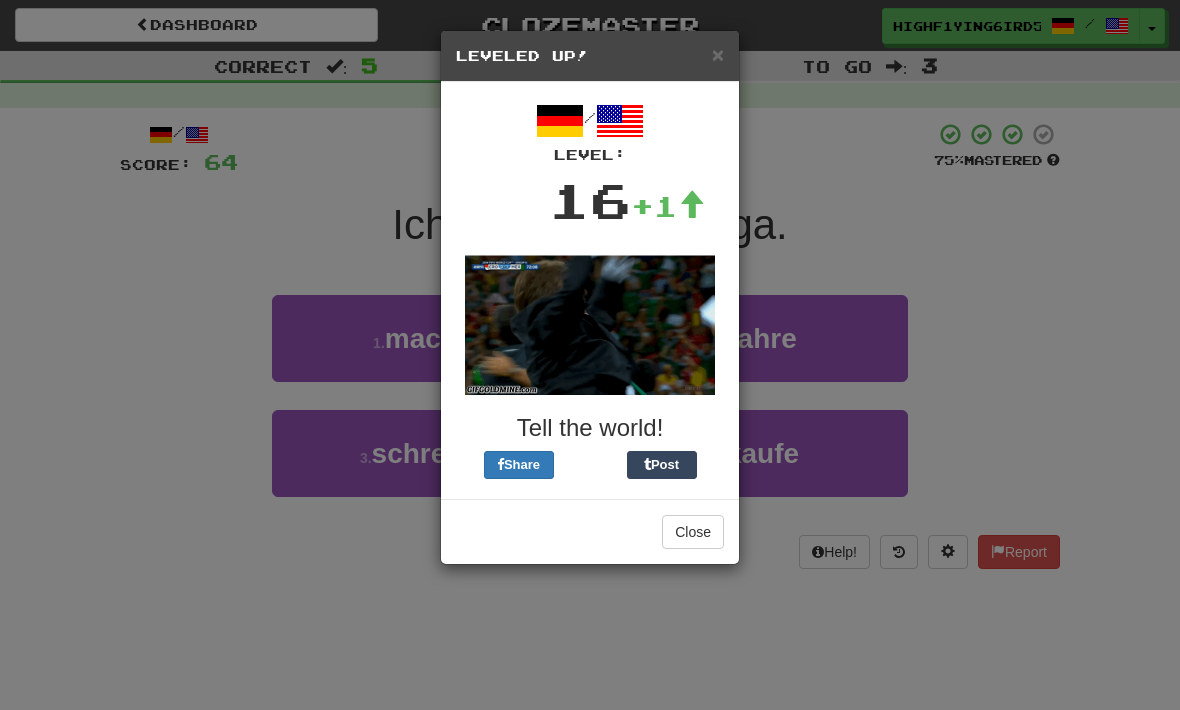 click on "Close" at bounding box center (693, 532) 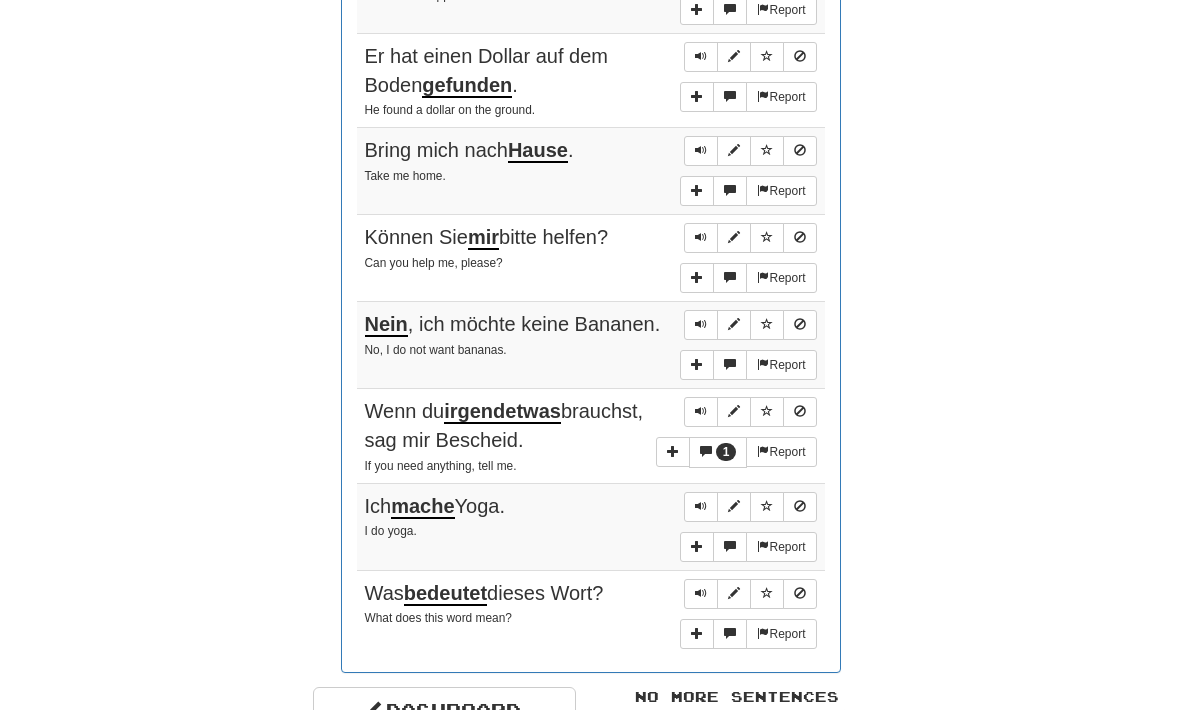 scroll, scrollTop: 1228, scrollLeft: 0, axis: vertical 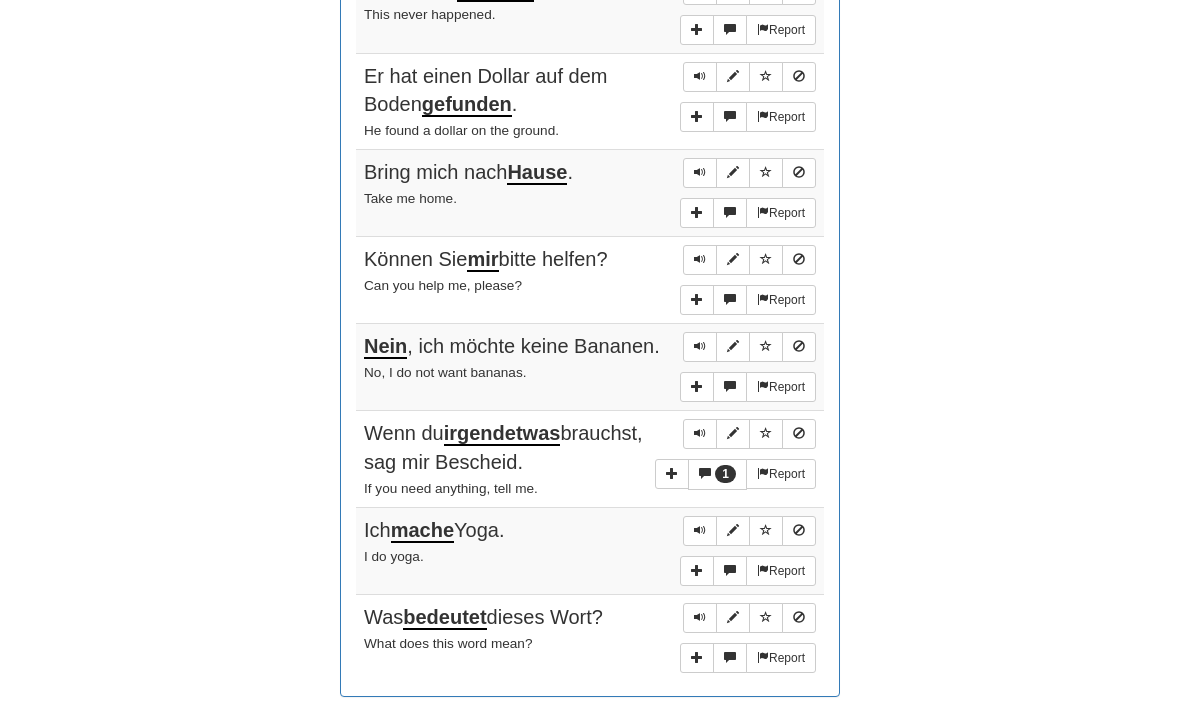 click on "Dashboard" at bounding box center [347, 736] 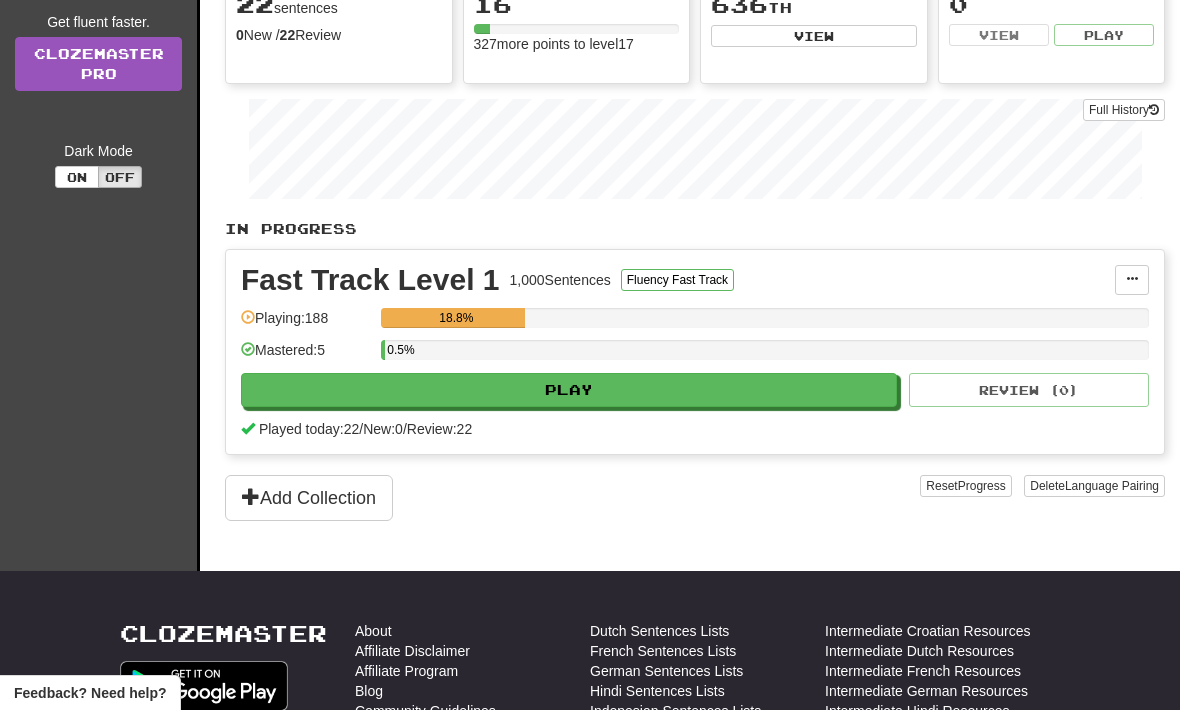 scroll, scrollTop: 259, scrollLeft: 0, axis: vertical 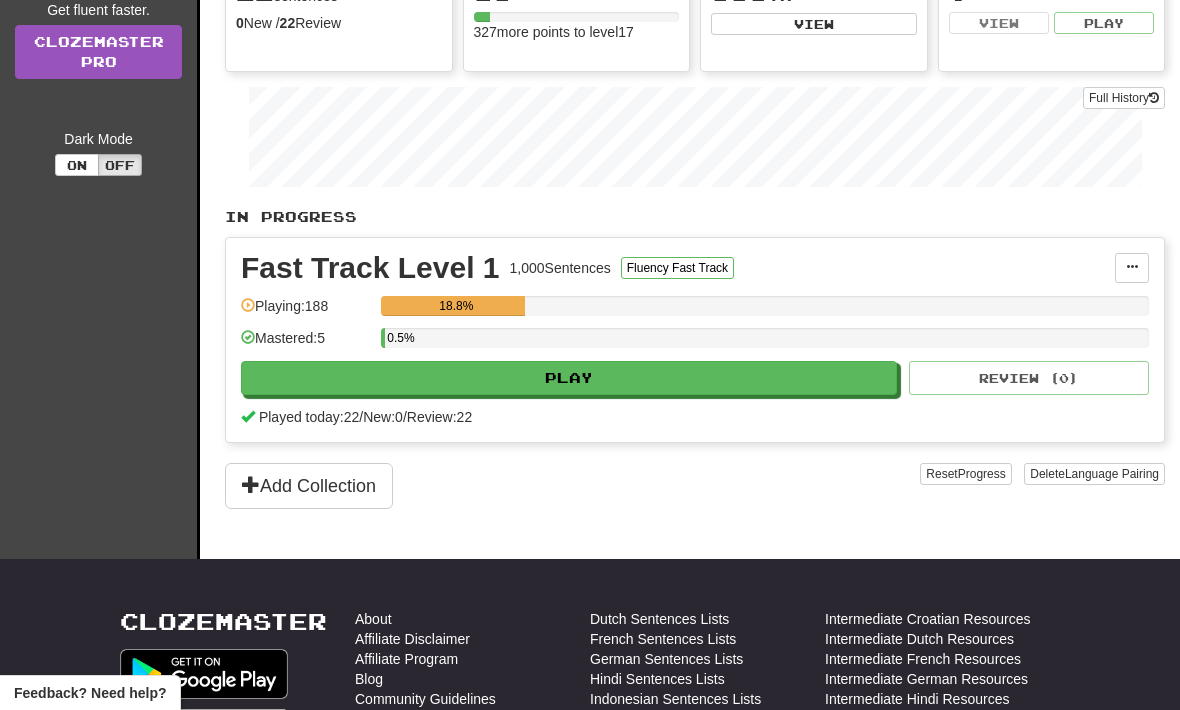 click on "Play" at bounding box center (569, 378) 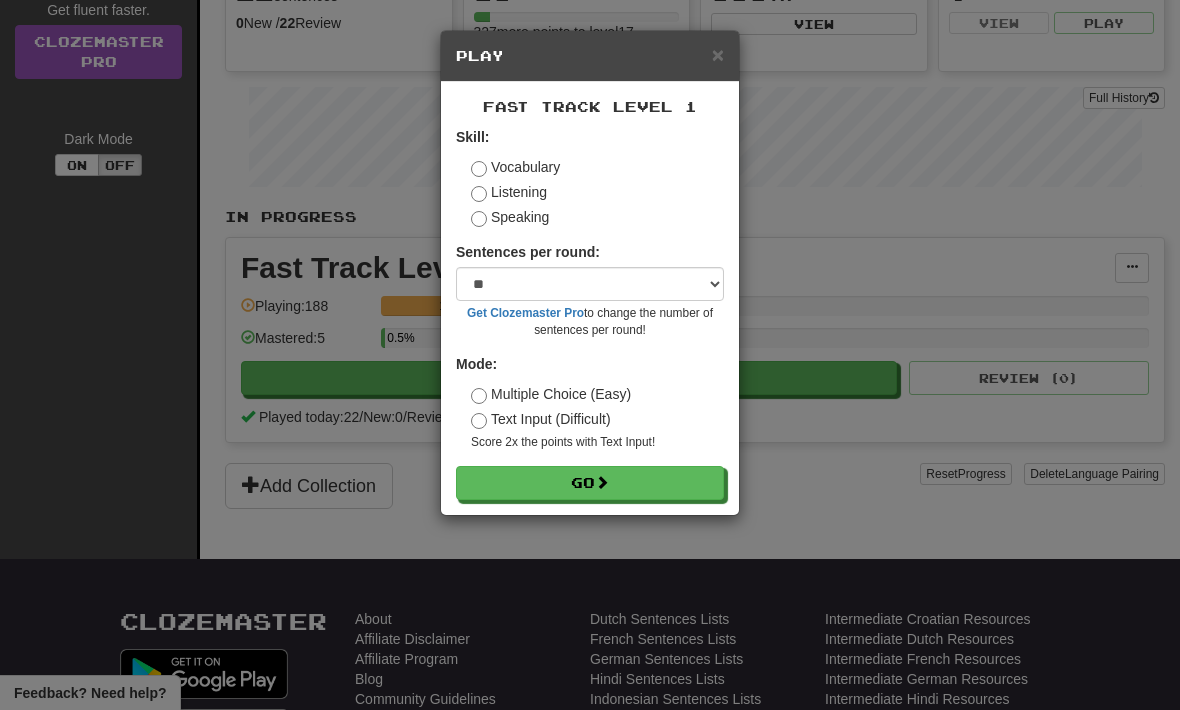 click on "Go" at bounding box center (590, 483) 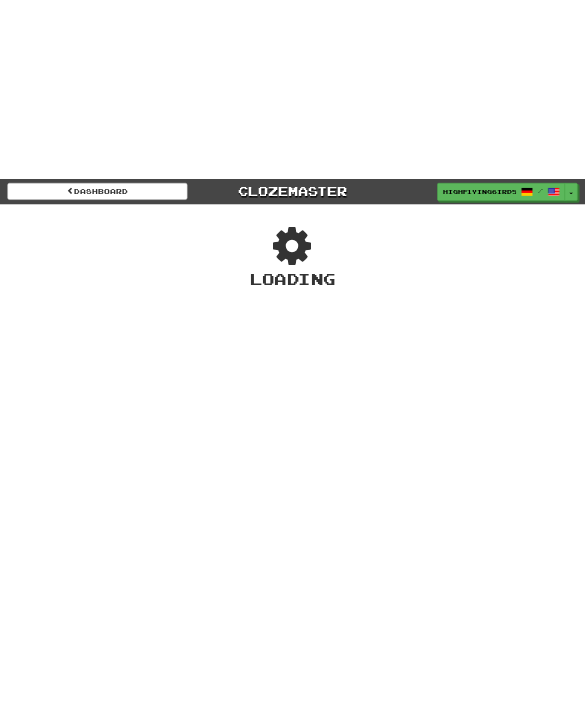 scroll, scrollTop: 0, scrollLeft: 0, axis: both 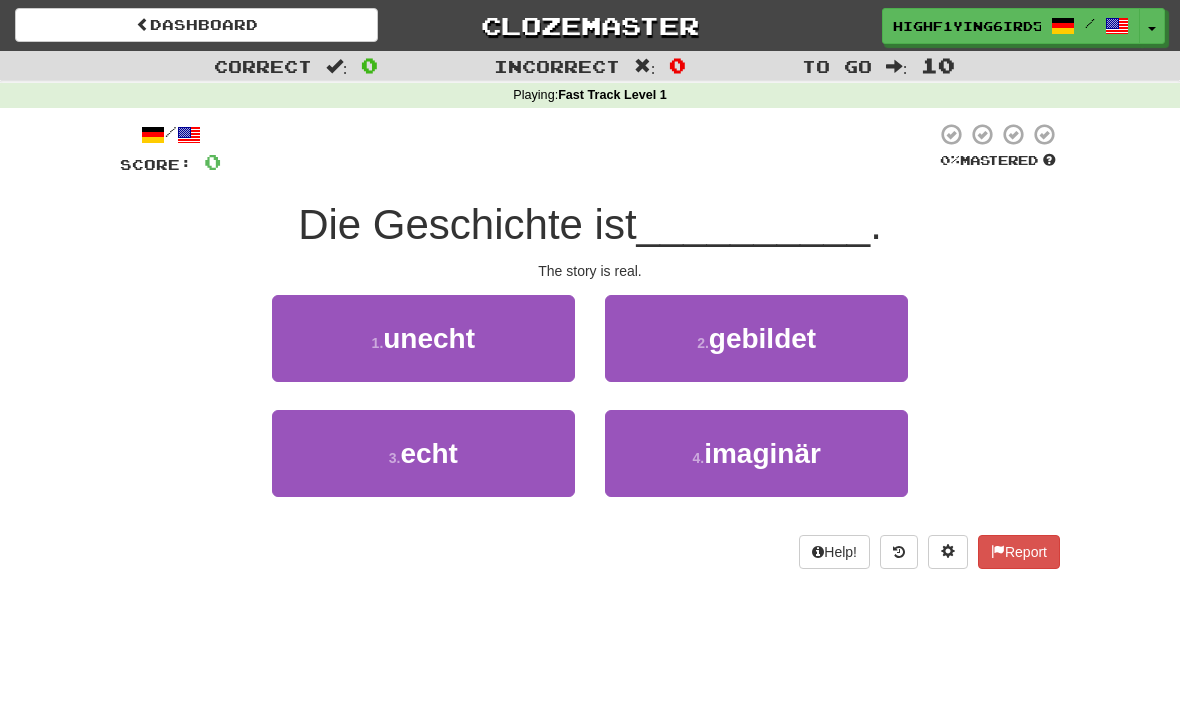 click on "3 .  echt" at bounding box center (423, 453) 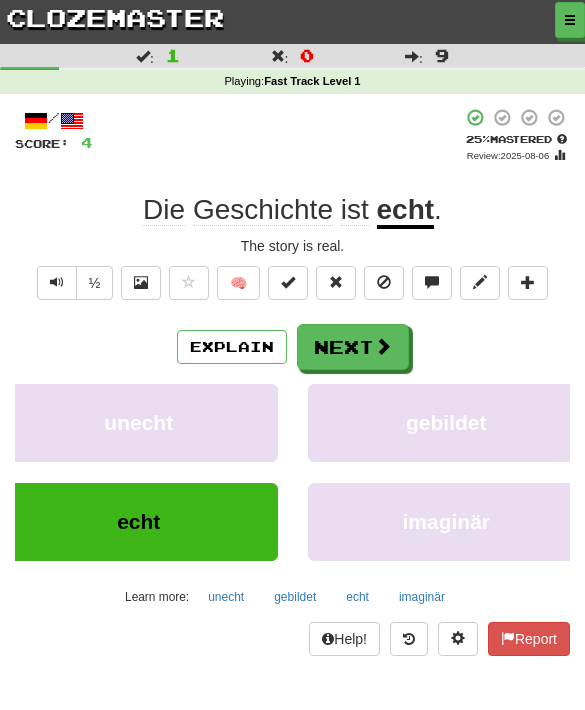 click on "Next" at bounding box center (353, 347) 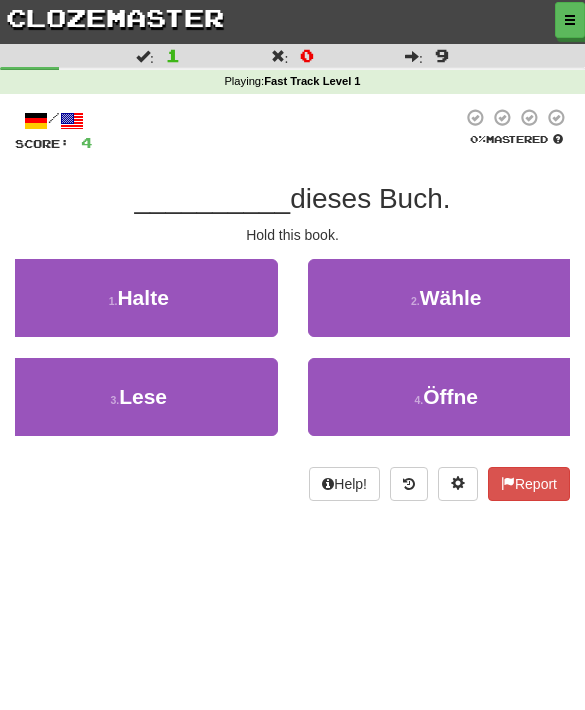 click on "1 . Halte" at bounding box center (139, 298) 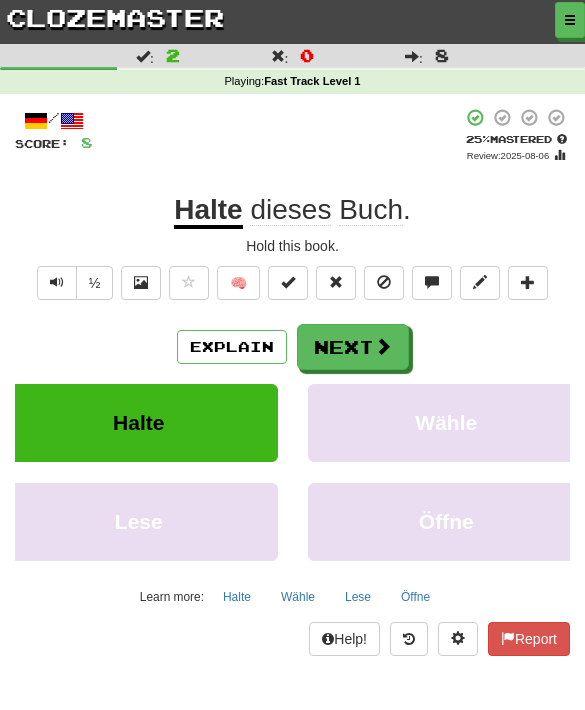 click at bounding box center [383, 346] 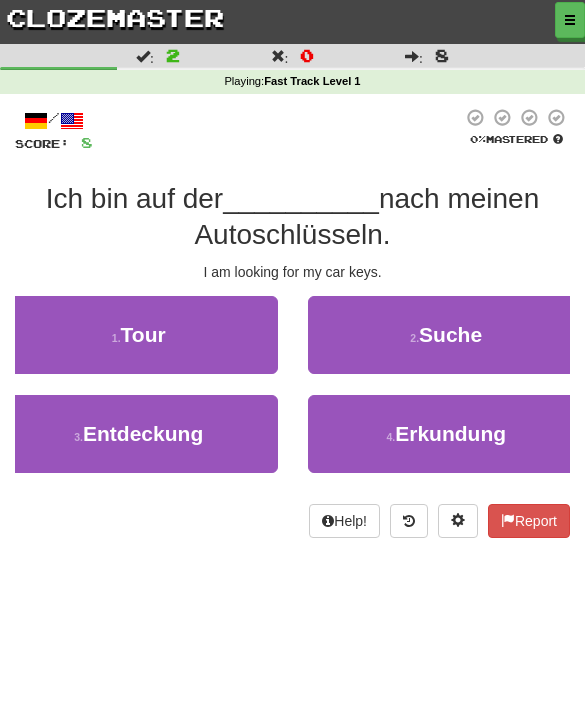 click on "Erkundung" at bounding box center [450, 433] 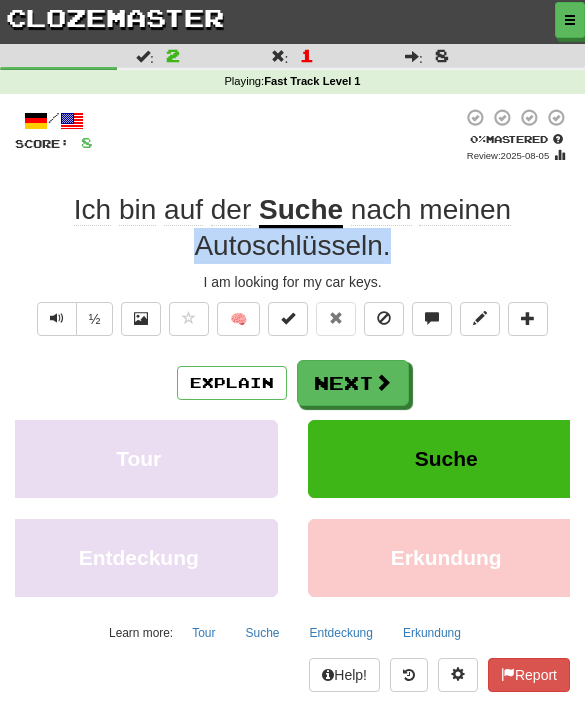 click on "Next" at bounding box center (353, 383) 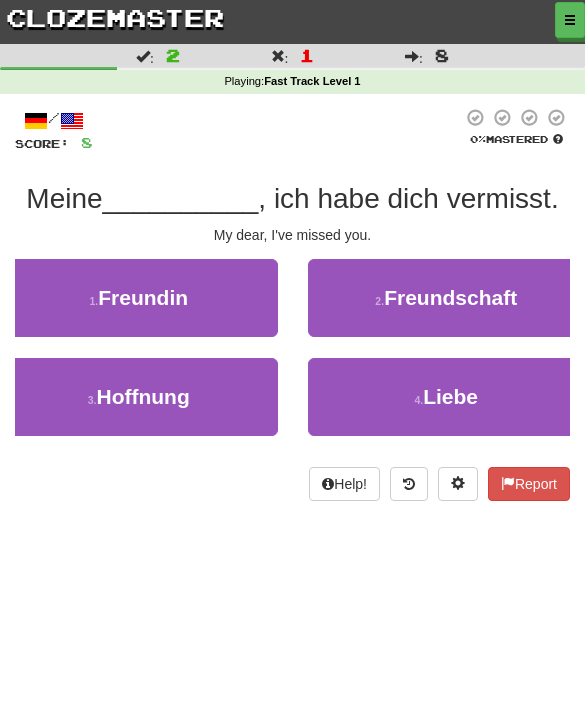 click on "4 .  Liebe" at bounding box center [447, 397] 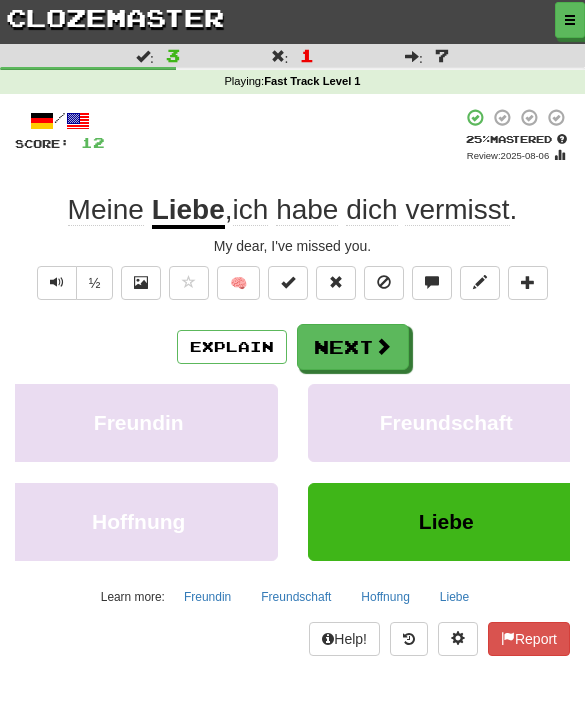 click at bounding box center (383, 346) 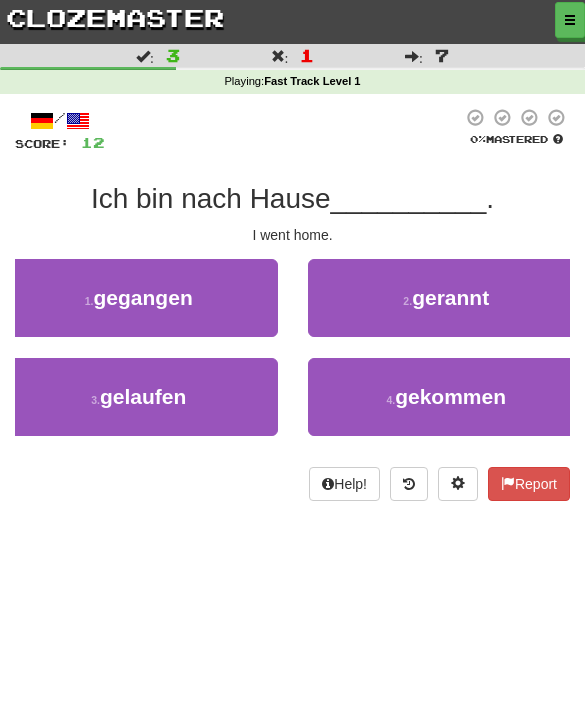 click on "gekommen" at bounding box center (450, 396) 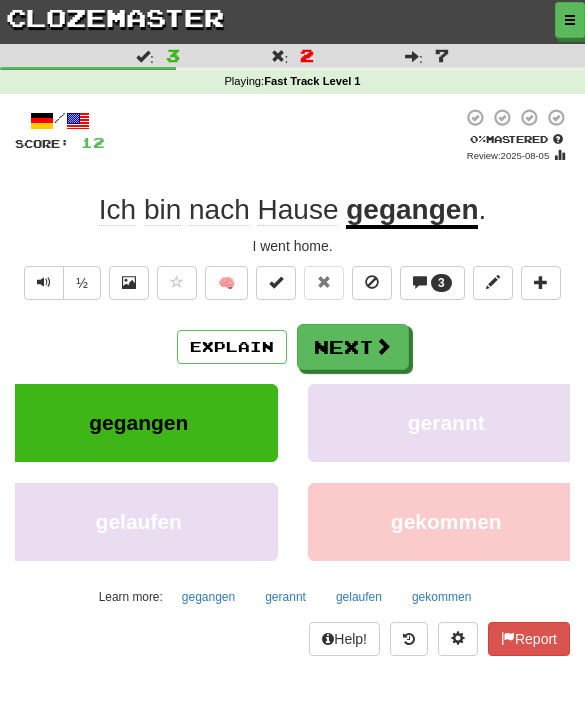 click at bounding box center (383, 346) 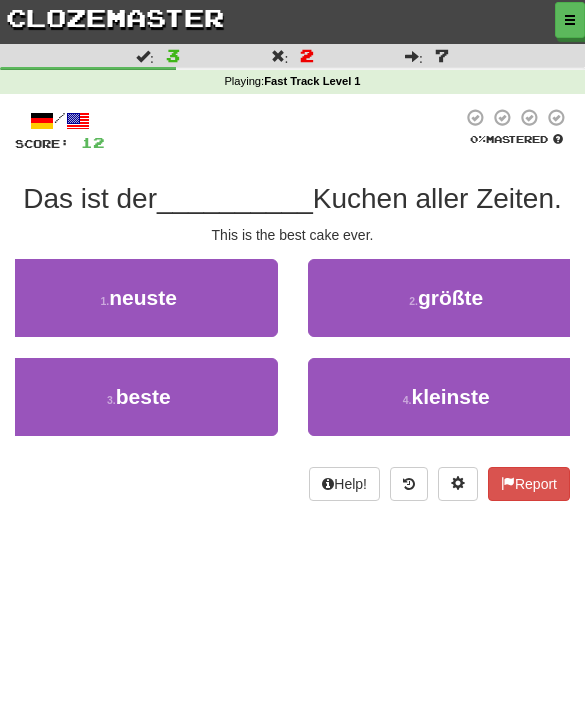 click on "3 . beste" at bounding box center (139, 397) 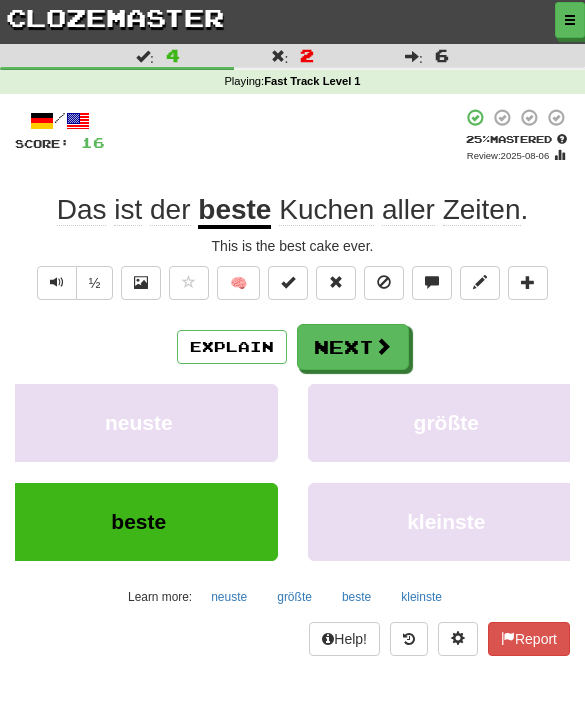 click on "Zeiten" at bounding box center [482, 210] 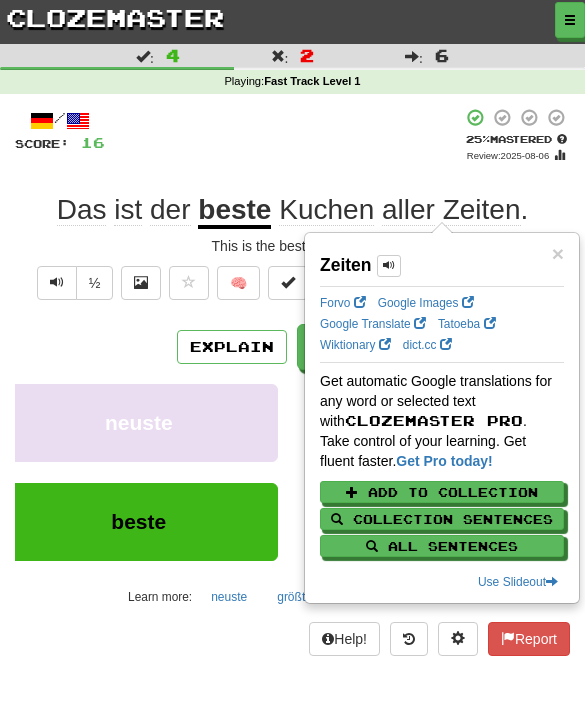 scroll, scrollTop: 1, scrollLeft: 0, axis: vertical 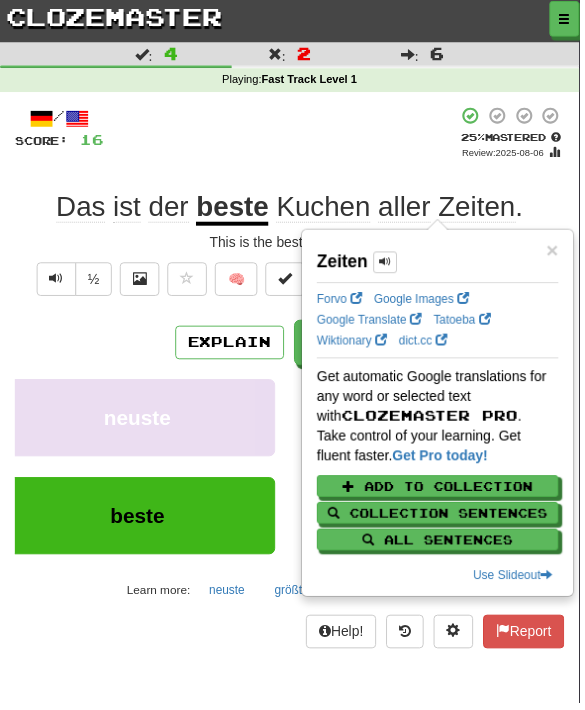 click on "×" at bounding box center (558, 252) 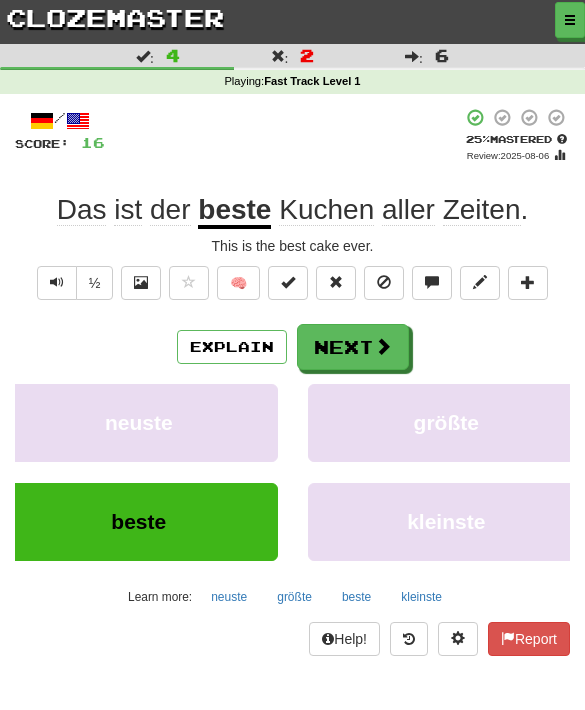 click on "Next" at bounding box center (353, 347) 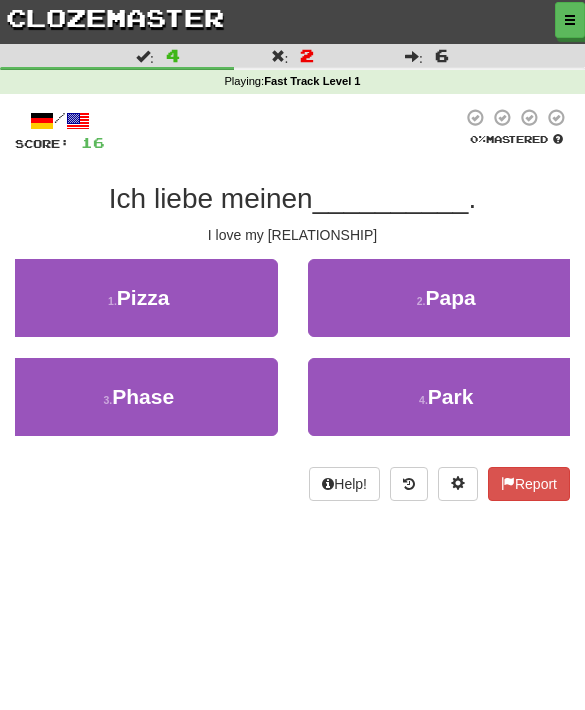 click on "2 . Papa" at bounding box center (447, 298) 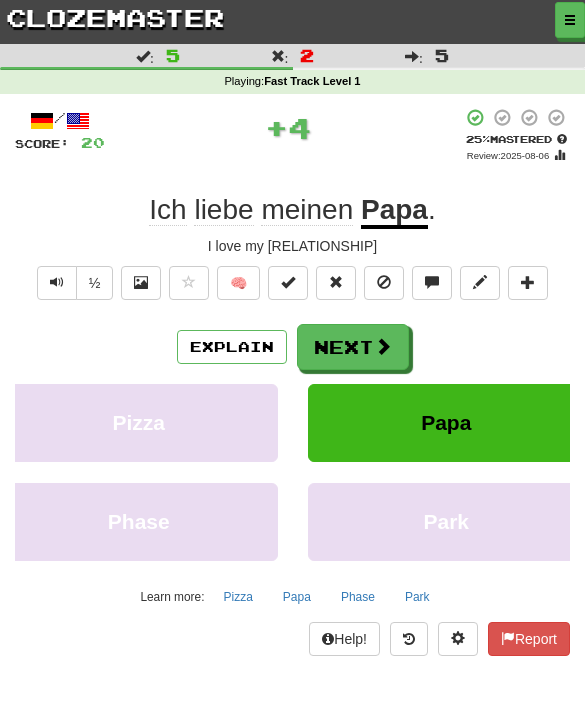 click on "Next" at bounding box center [353, 347] 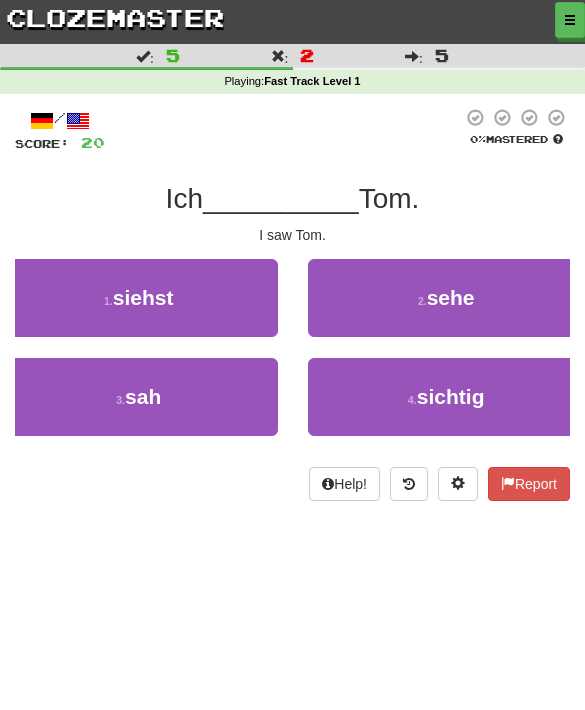 click on "2 .  sehe" at bounding box center [447, 298] 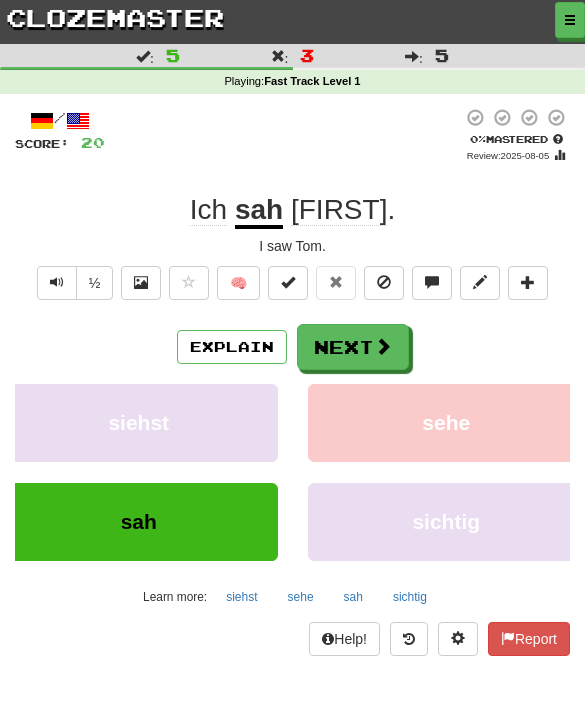 click on "Next" at bounding box center (353, 347) 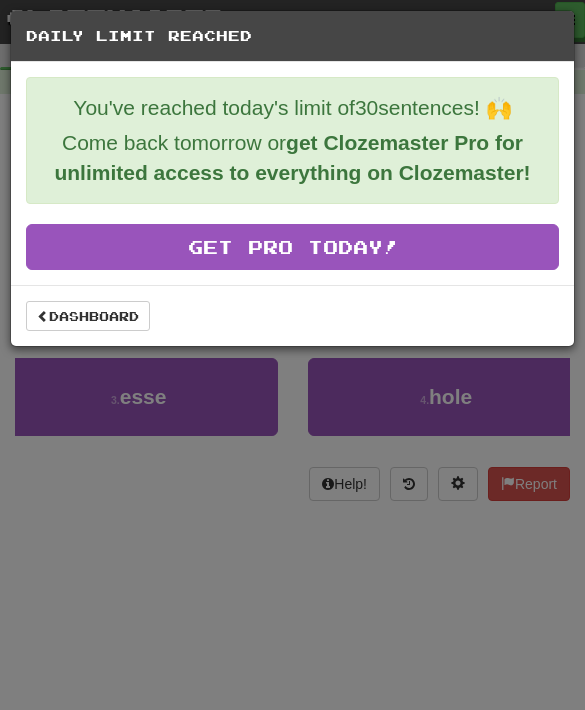 click on "Dashboard" at bounding box center (88, 316) 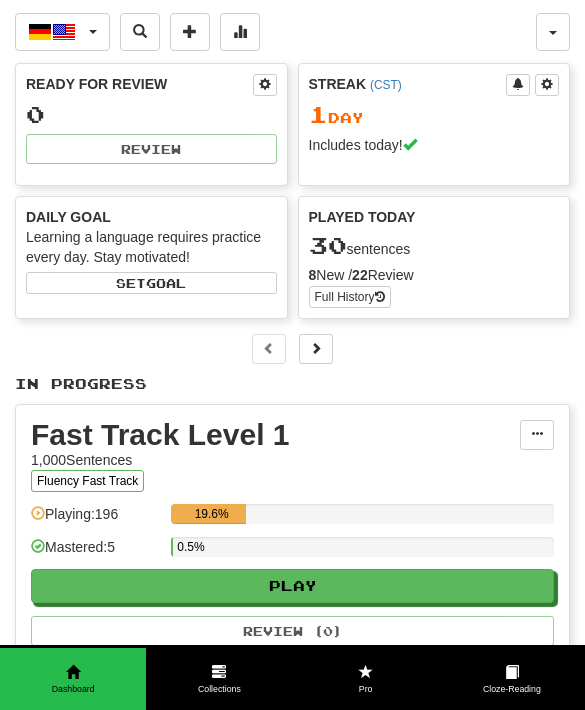 scroll, scrollTop: 0, scrollLeft: 0, axis: both 